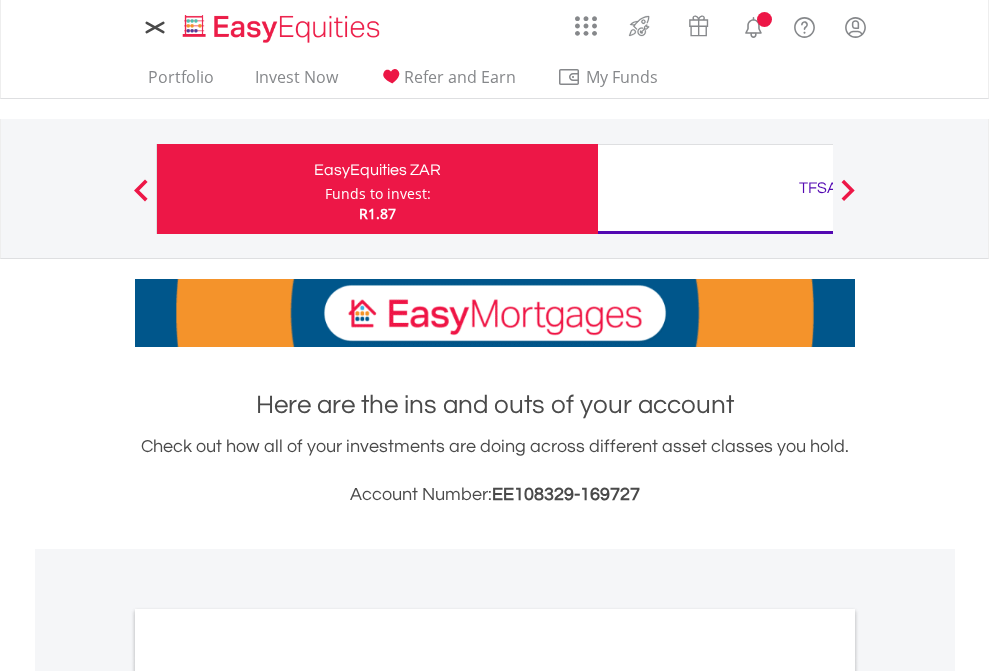 scroll, scrollTop: 0, scrollLeft: 0, axis: both 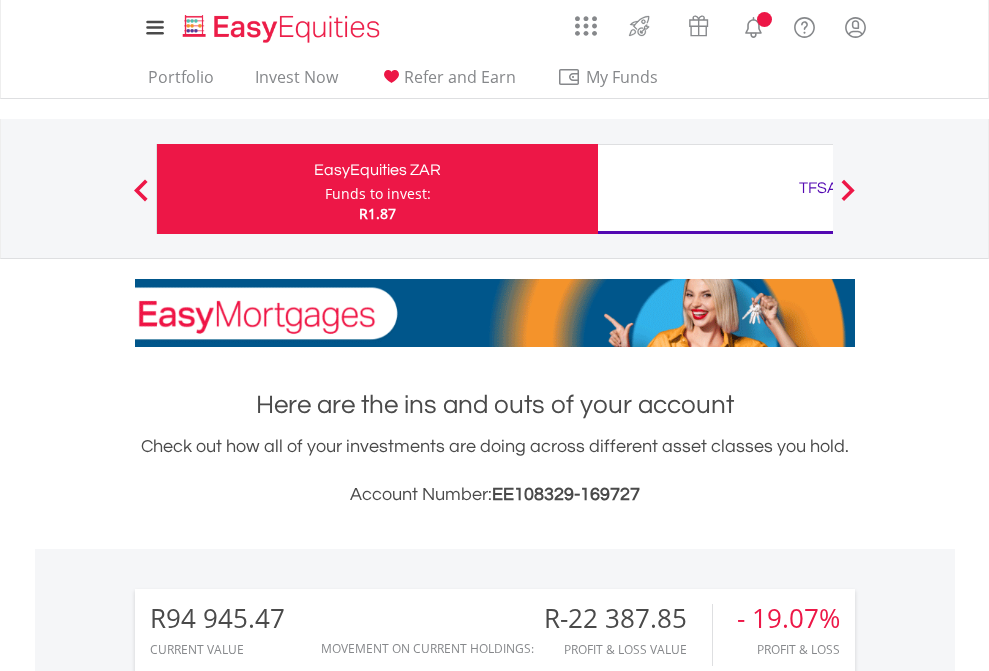 click on "Funds to invest:" at bounding box center [378, 194] 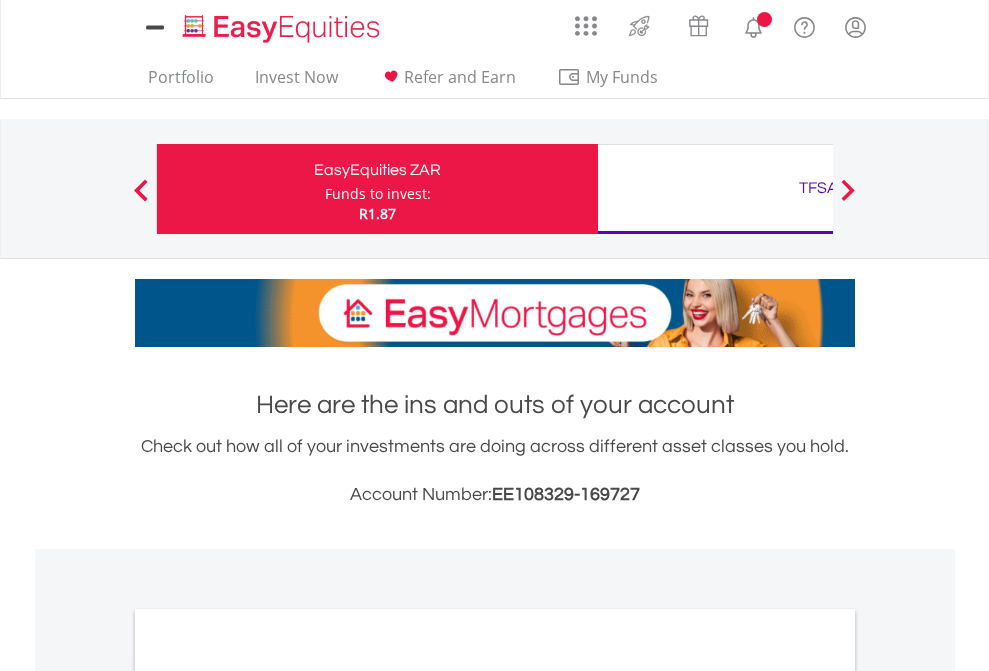 scroll, scrollTop: 0, scrollLeft: 0, axis: both 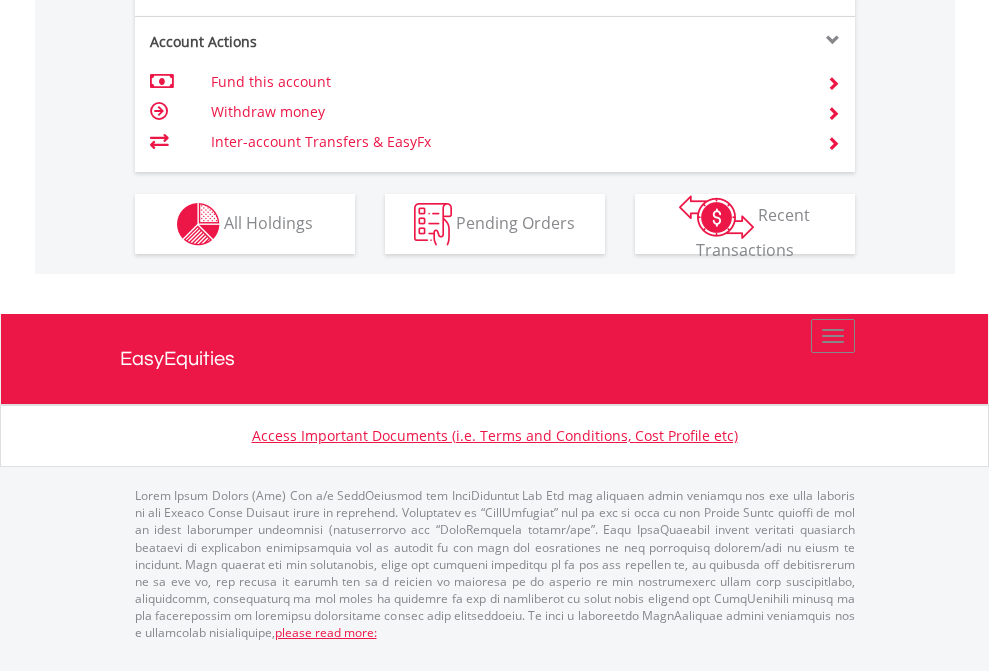 click on "Investment types" at bounding box center (706, -337) 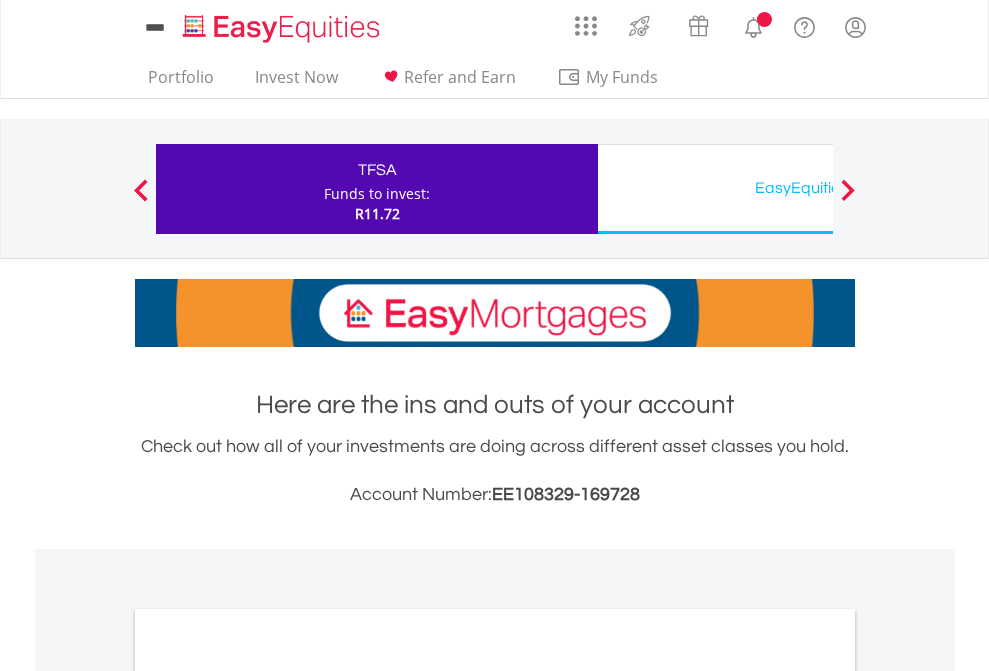 scroll, scrollTop: 0, scrollLeft: 0, axis: both 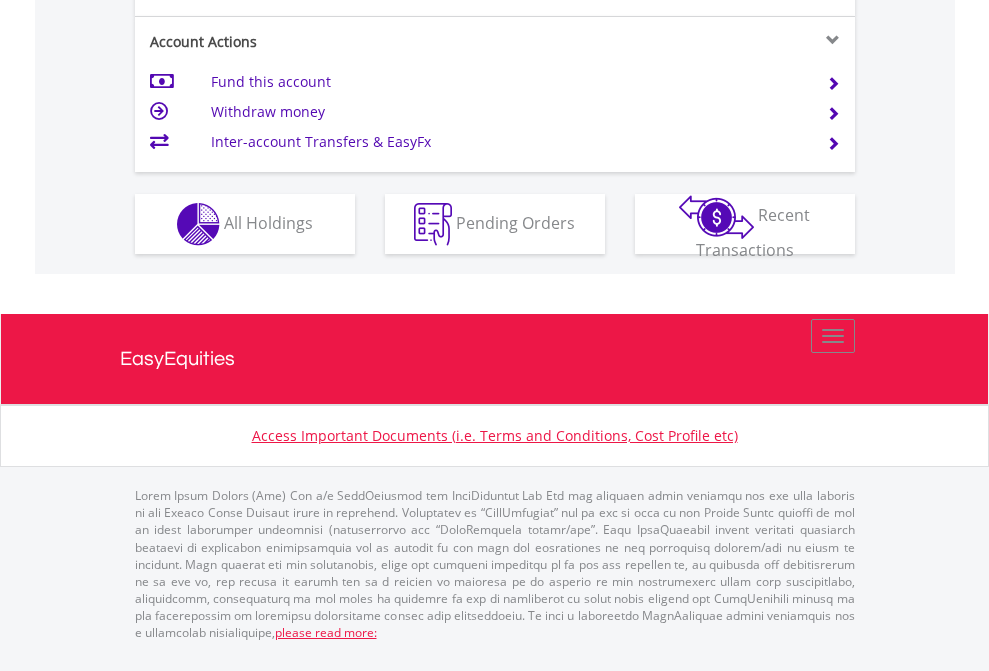 click on "Investment types" at bounding box center (706, -337) 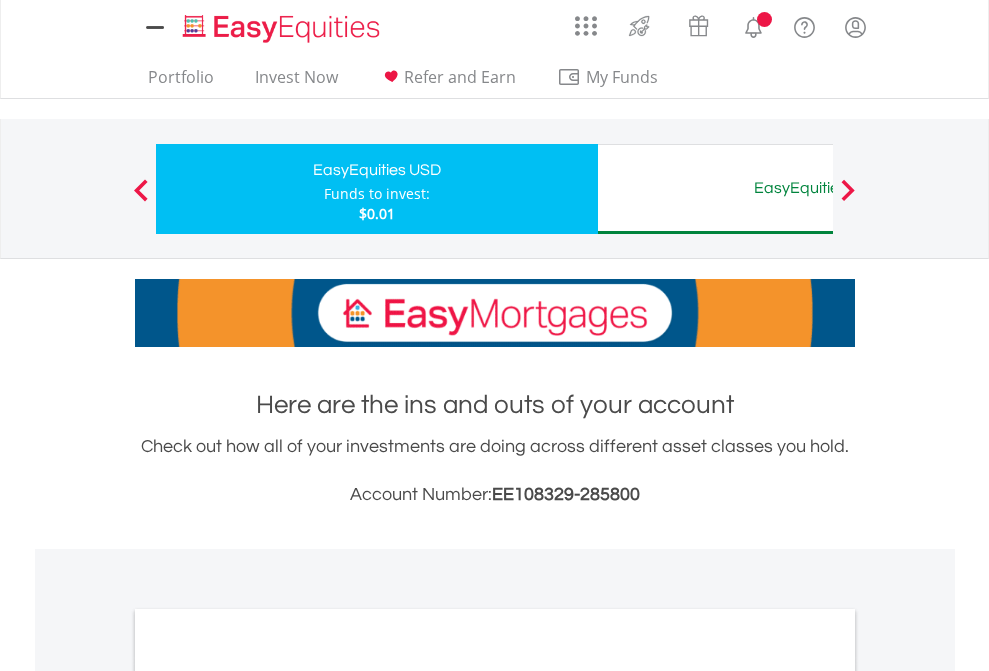 scroll, scrollTop: 0, scrollLeft: 0, axis: both 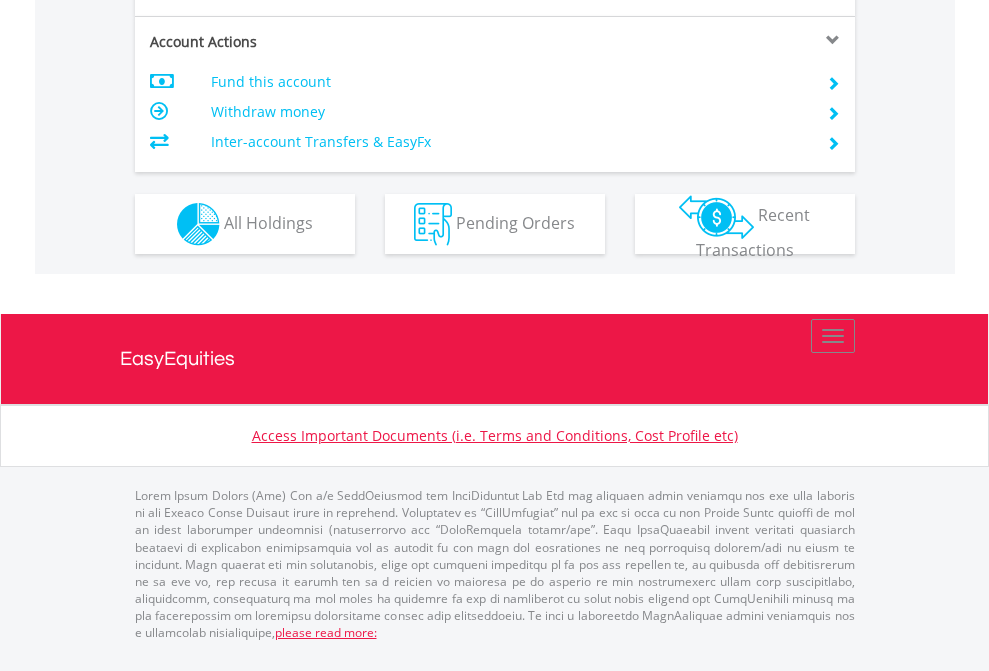click on "Investment types" at bounding box center [706, -337] 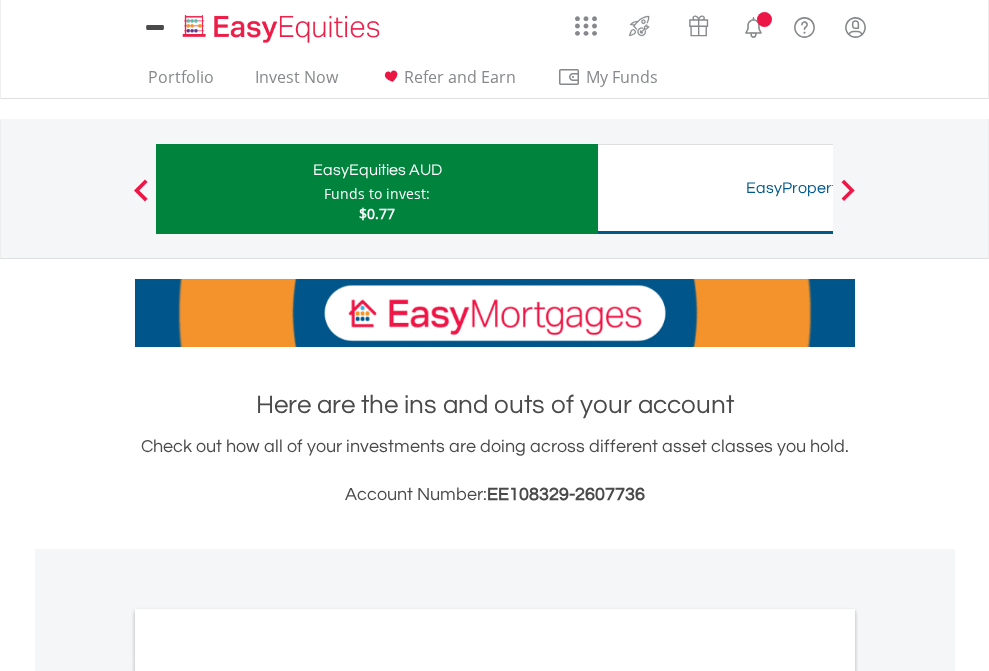 scroll, scrollTop: 0, scrollLeft: 0, axis: both 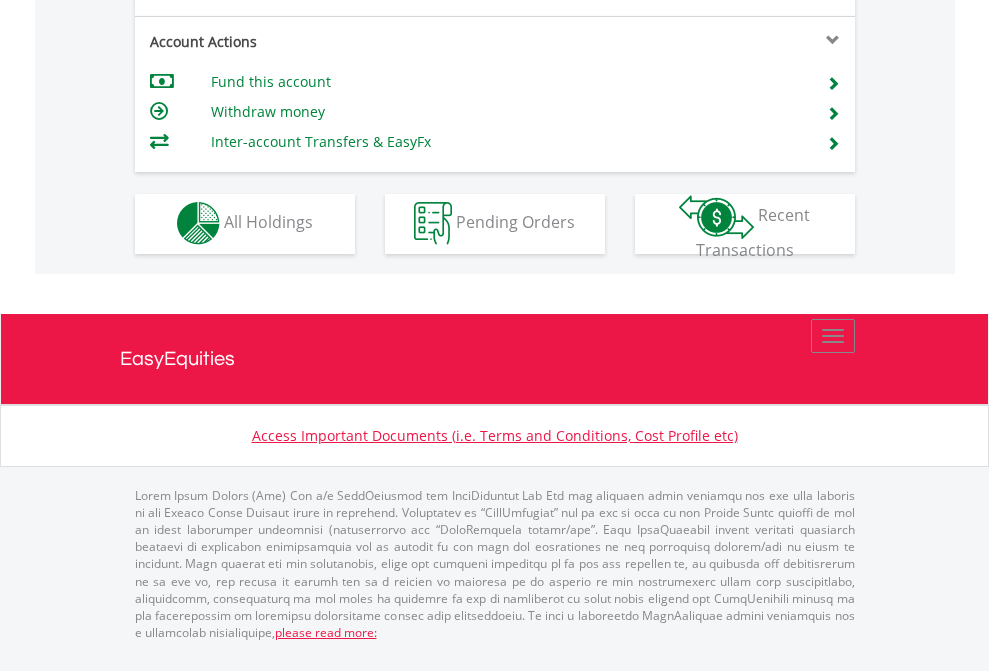 click on "Investment types" at bounding box center (706, -337) 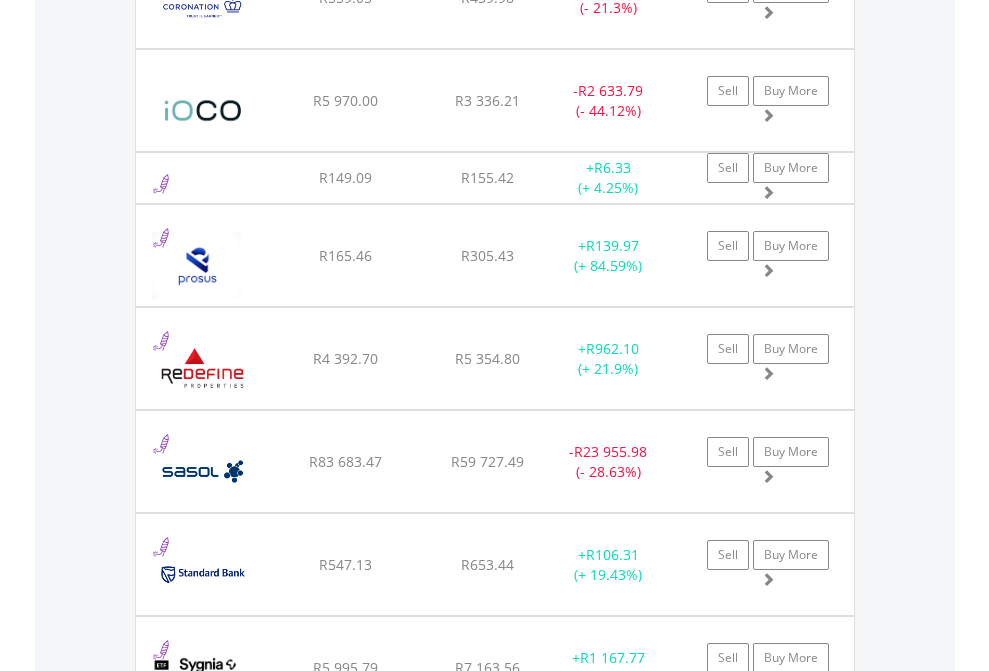 scroll, scrollTop: 144, scrollLeft: 0, axis: vertical 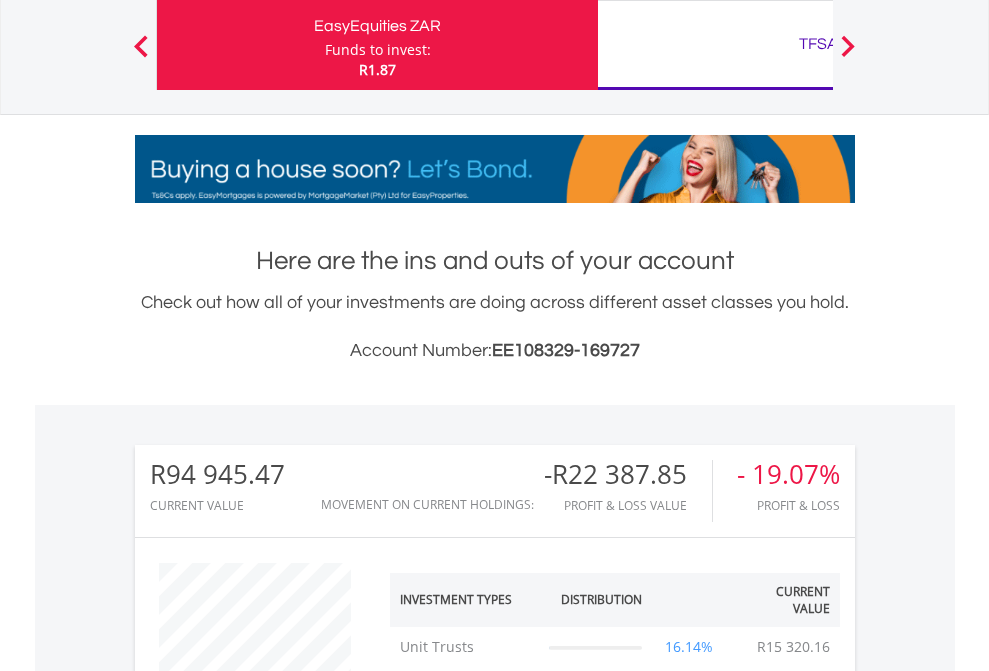 click on "TFSA" at bounding box center [818, 44] 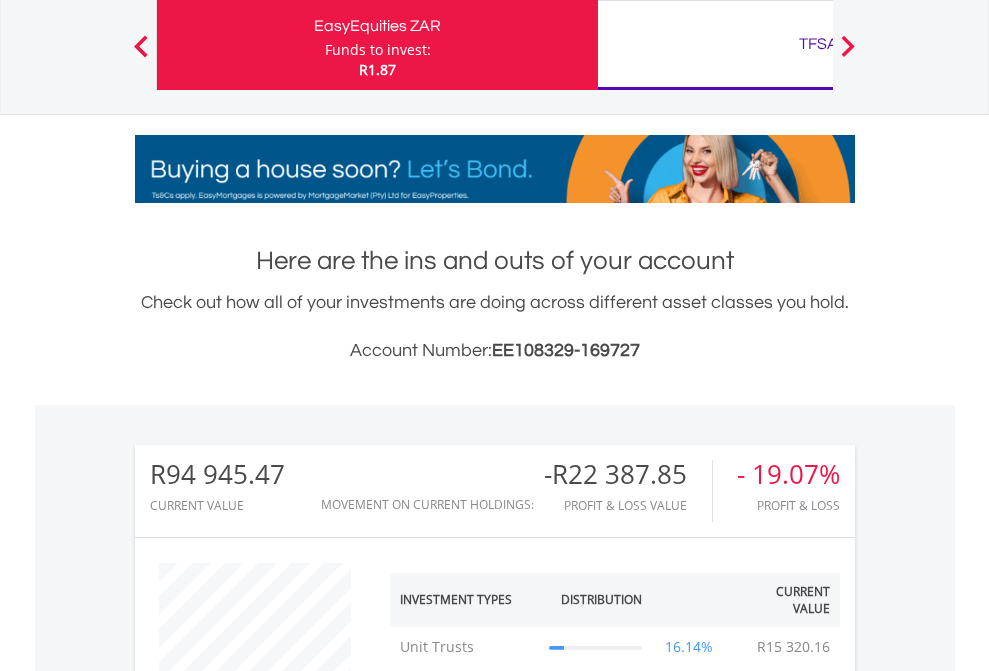 scroll, scrollTop: 999808, scrollLeft: 999687, axis: both 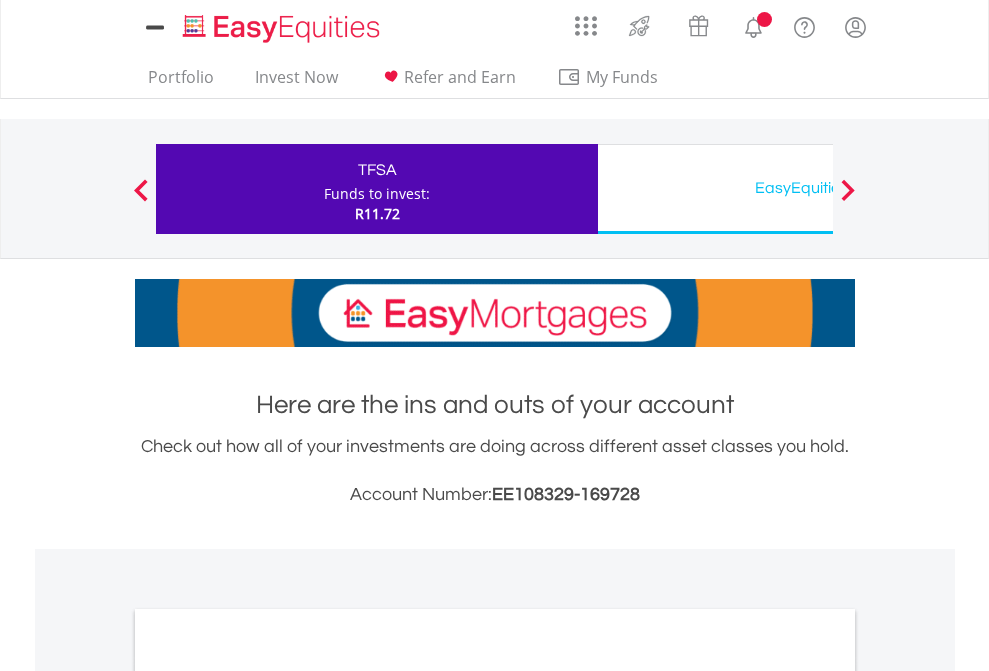 click on "All Holdings" at bounding box center (268, 1096) 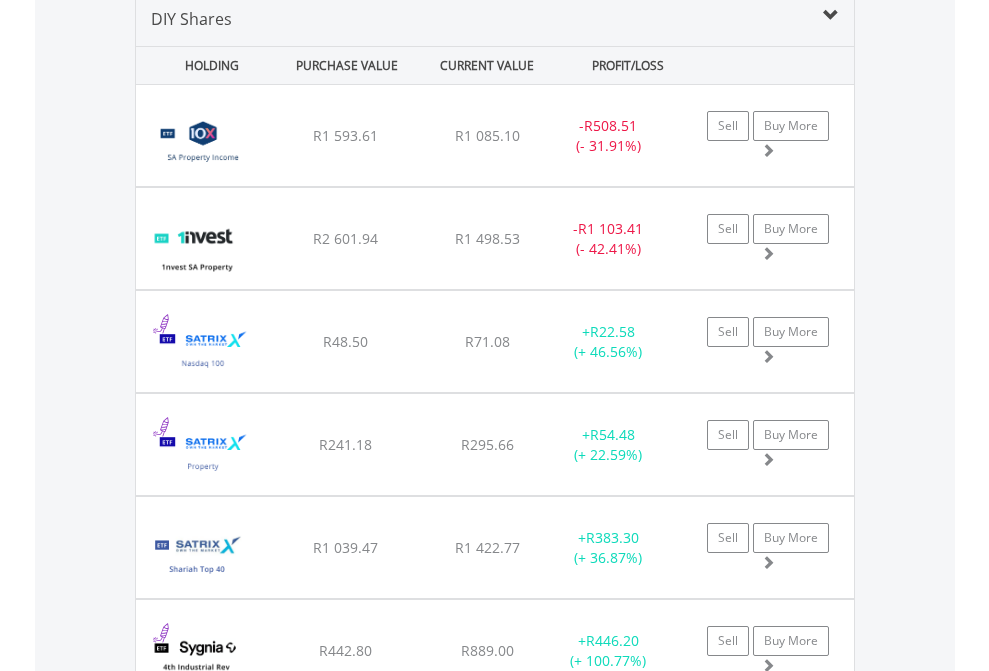 scroll, scrollTop: 1933, scrollLeft: 0, axis: vertical 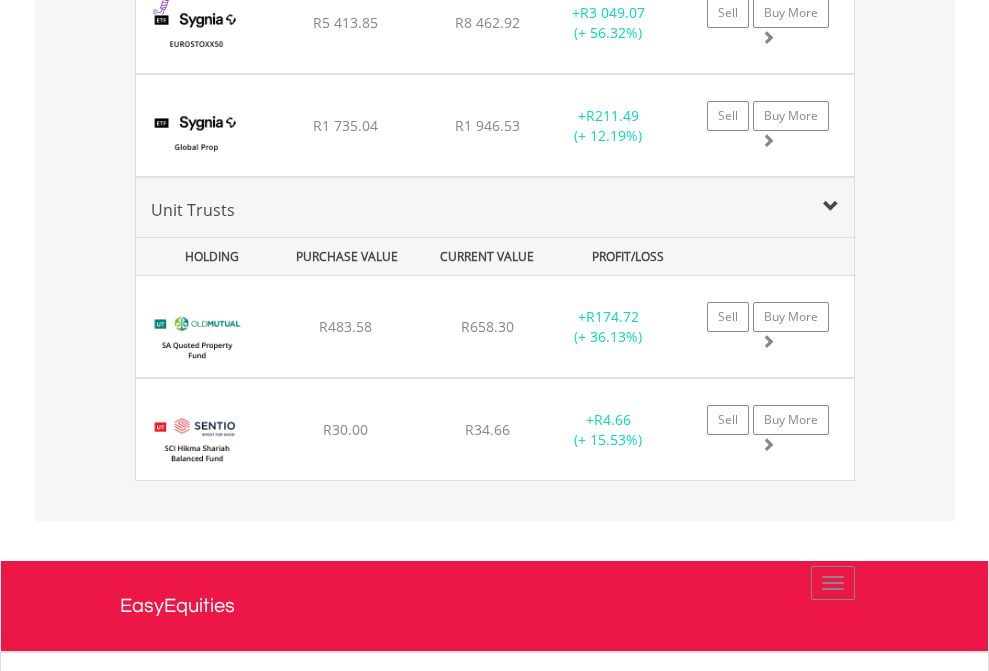 click on "EasyEquities USD" at bounding box center (818, -1745) 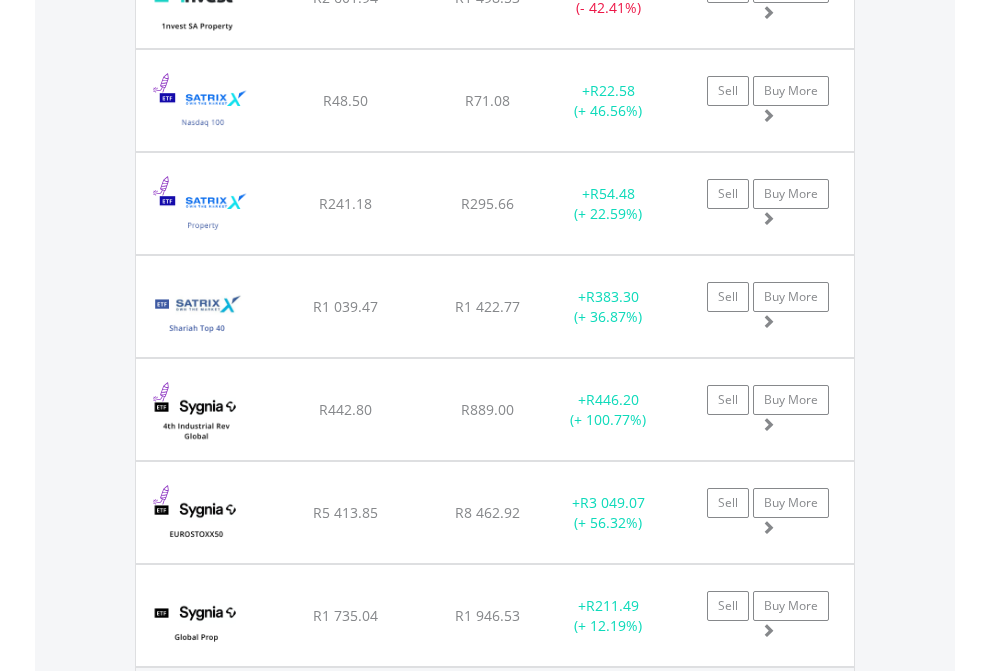 scroll, scrollTop: 144, scrollLeft: 0, axis: vertical 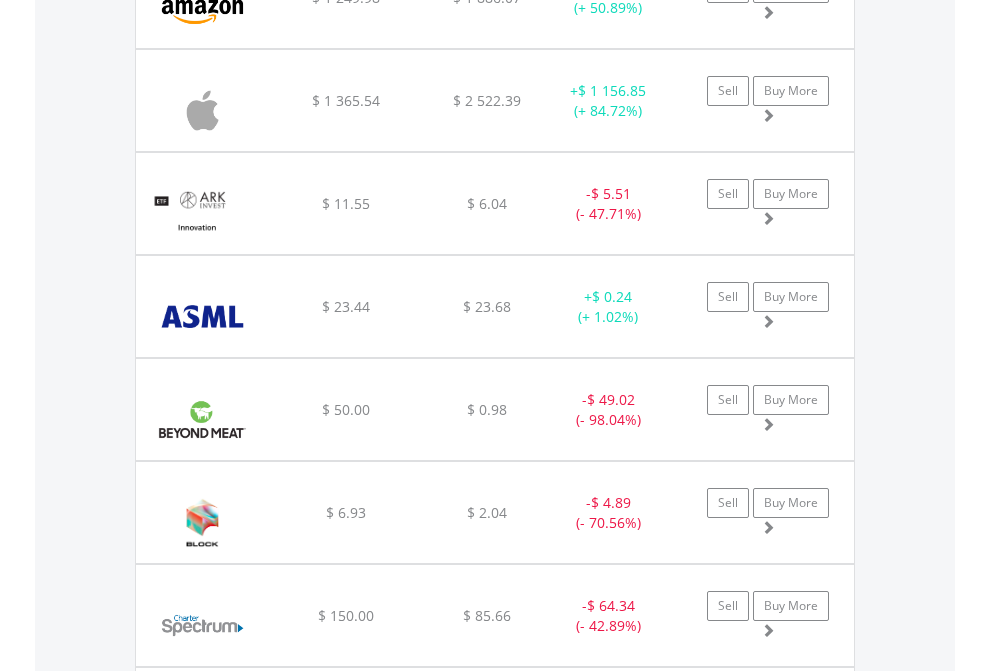 click on "EasyEquities AUD" at bounding box center [818, -2077] 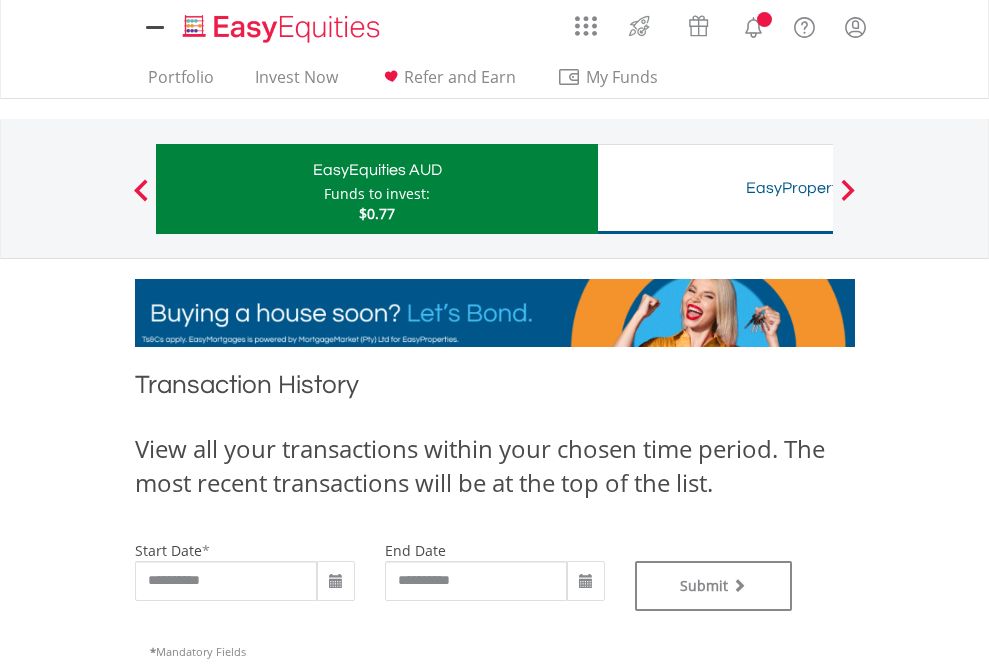 scroll, scrollTop: 0, scrollLeft: 0, axis: both 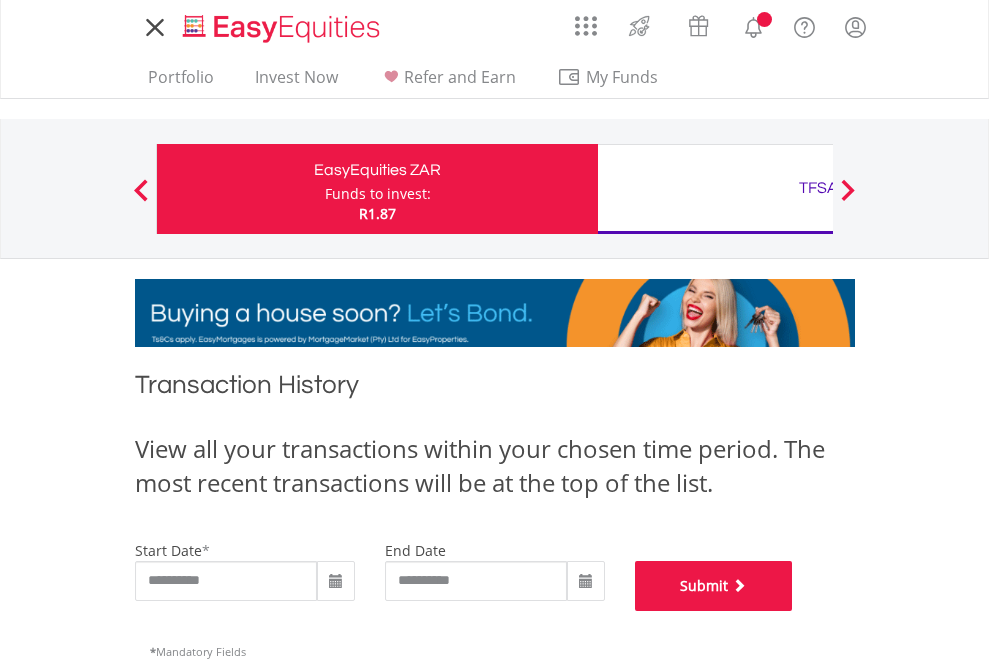 click on "Submit" at bounding box center (714, 586) 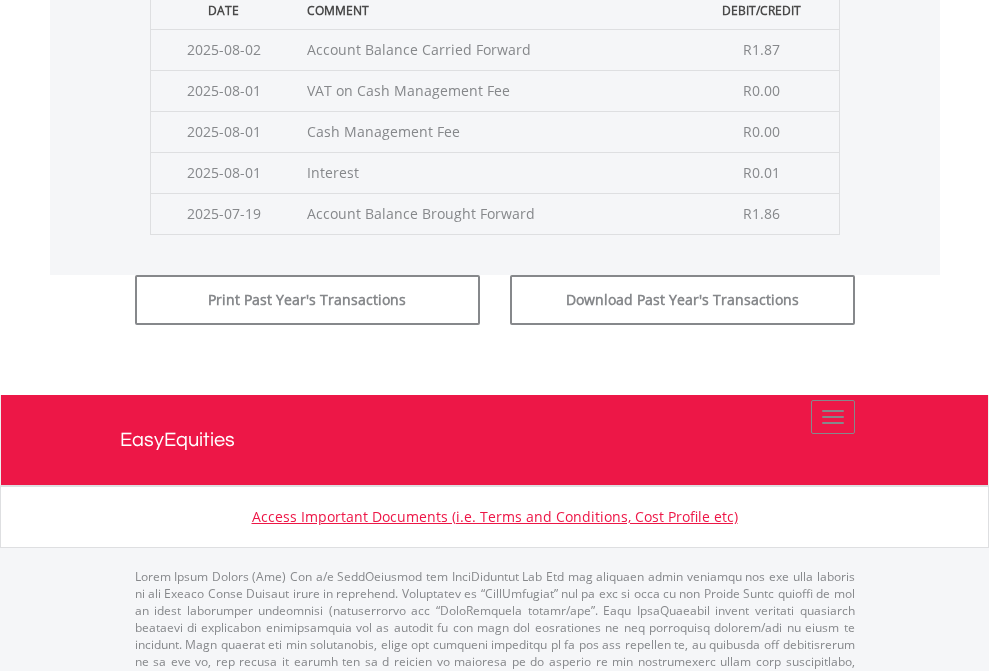 scroll, scrollTop: 811, scrollLeft: 0, axis: vertical 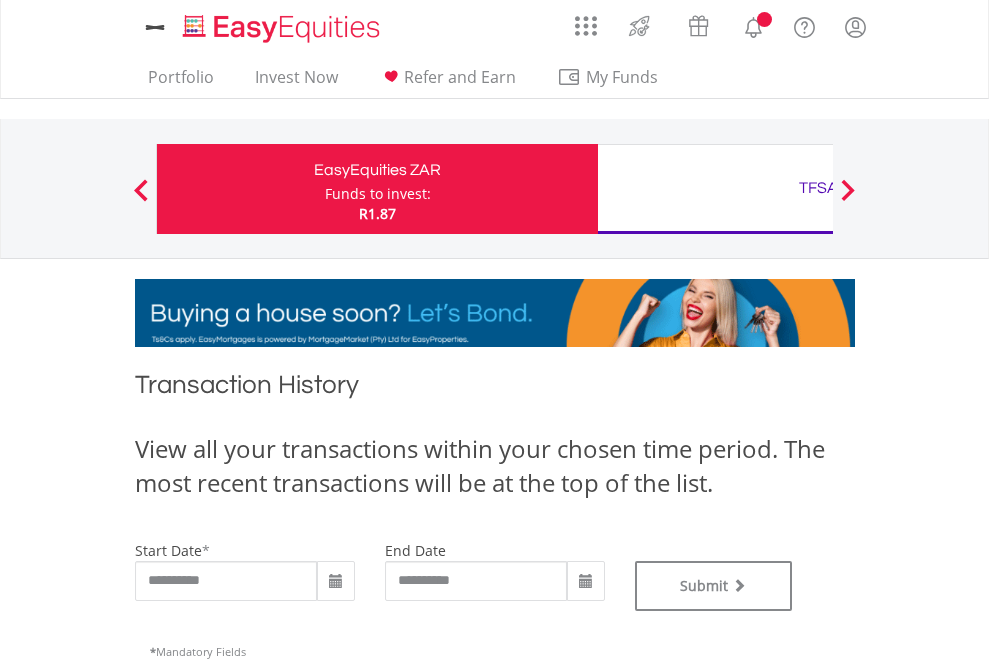 click on "TFSA" at bounding box center [818, 188] 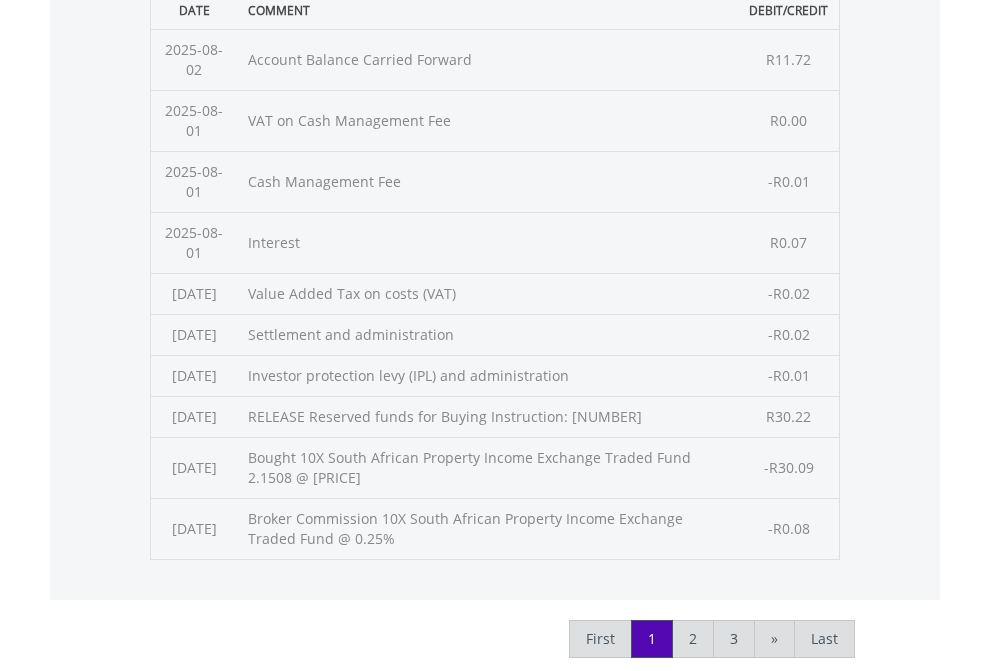 click on "Submit" at bounding box center [714, -225] 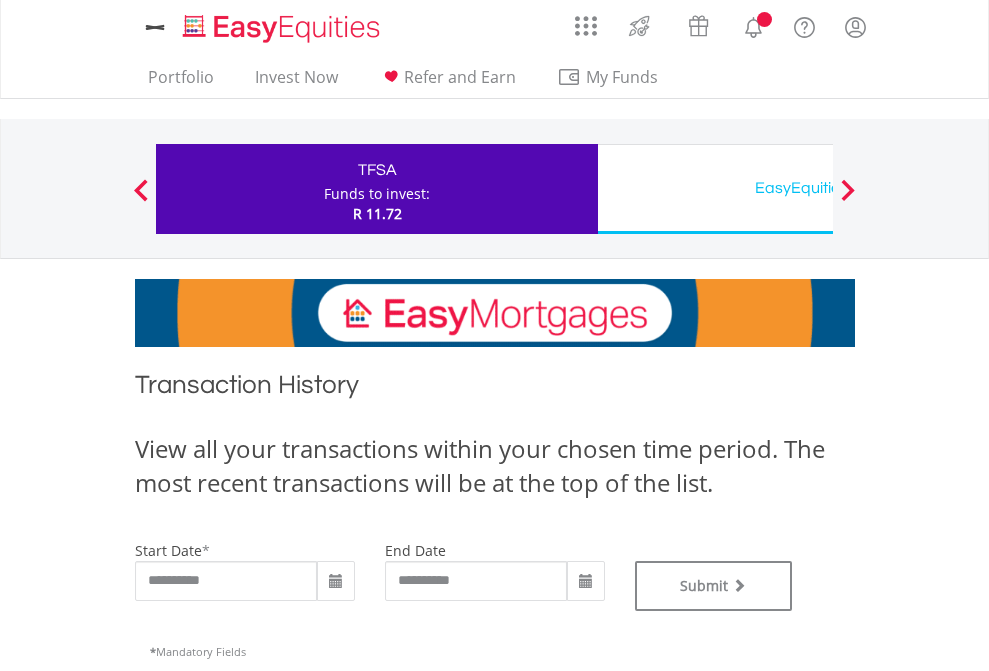scroll, scrollTop: 0, scrollLeft: 0, axis: both 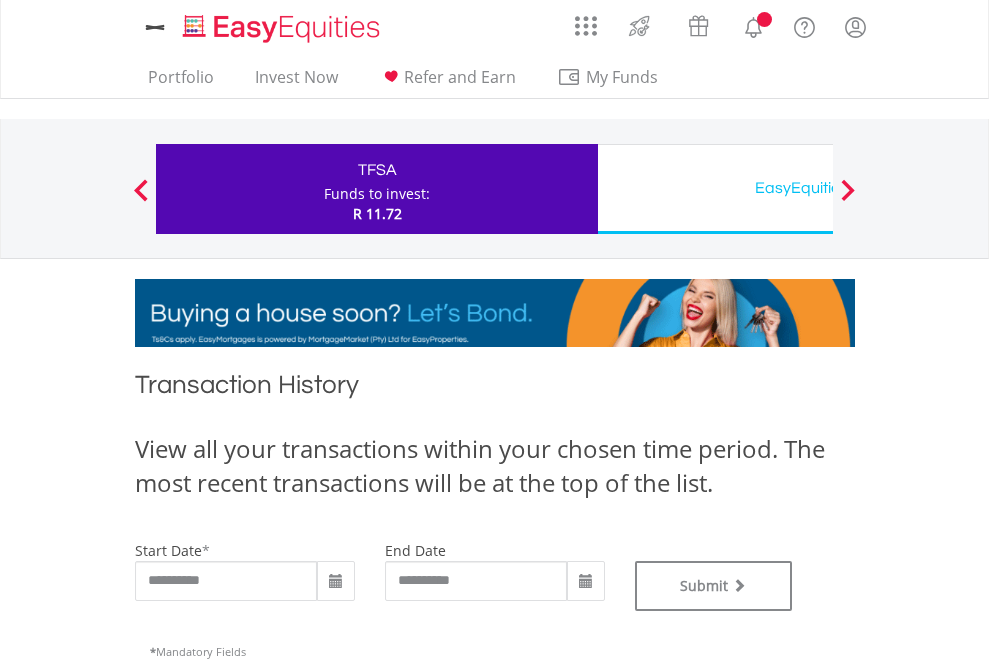 click on "EasyEquities USD" at bounding box center (818, 188) 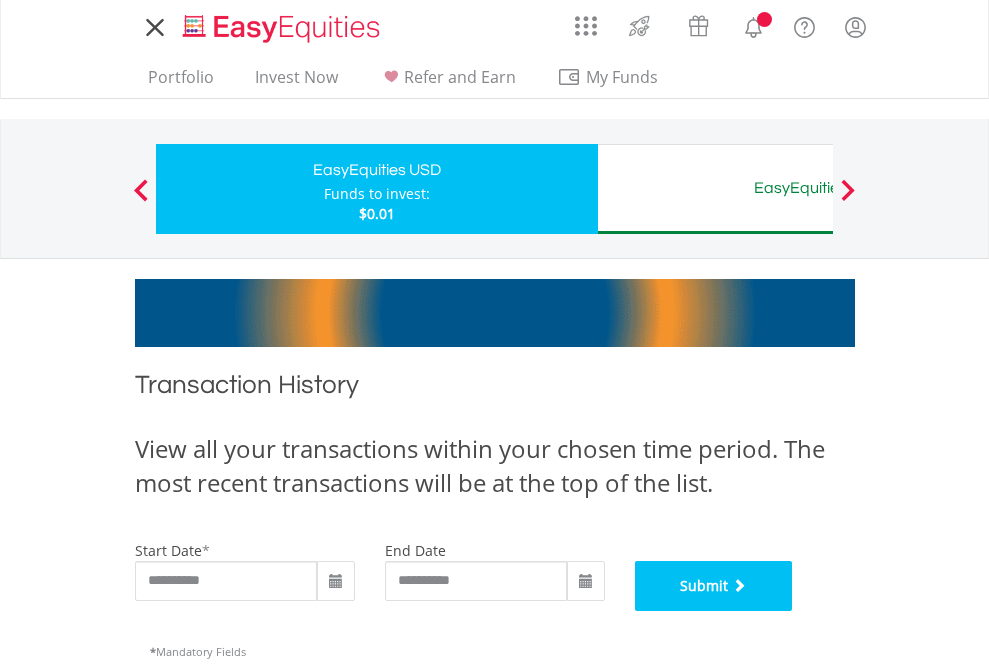 click on "Submit" at bounding box center (714, 586) 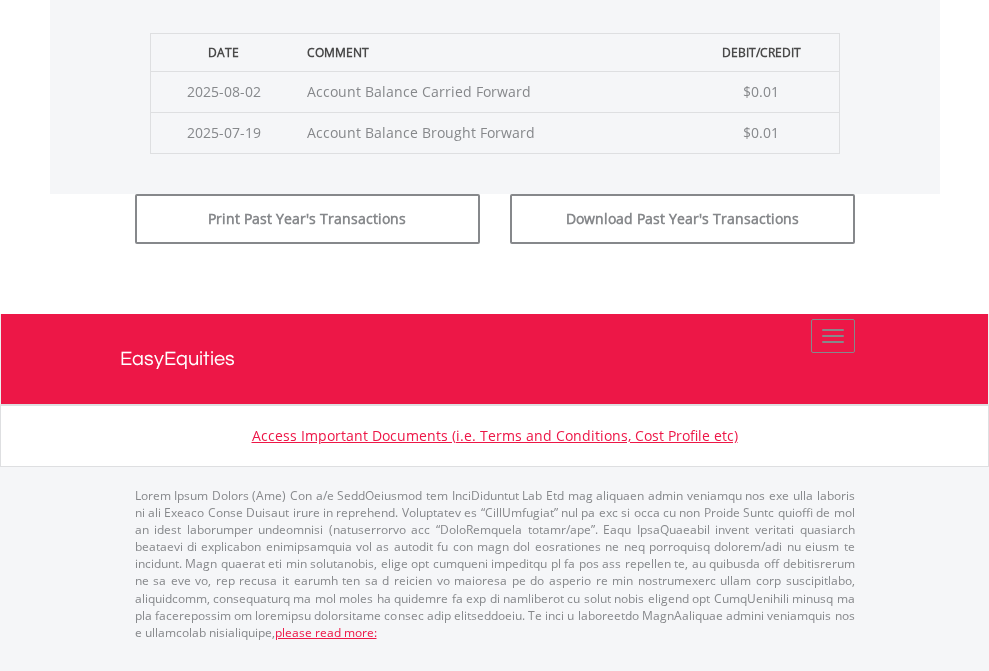 scroll, scrollTop: 811, scrollLeft: 0, axis: vertical 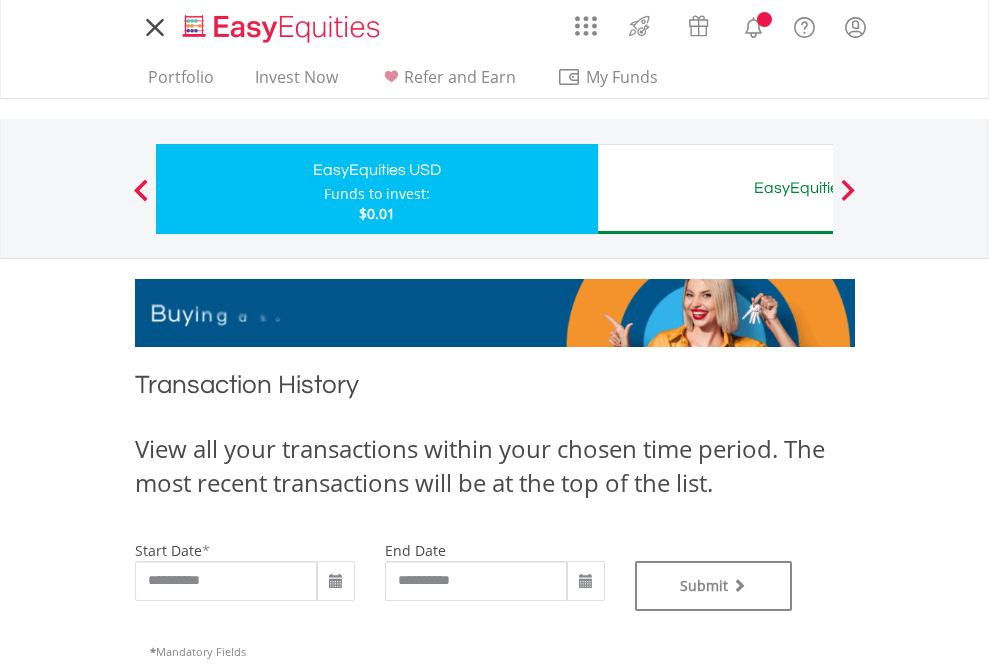 click on "EasyEquities AUD" at bounding box center (818, 188) 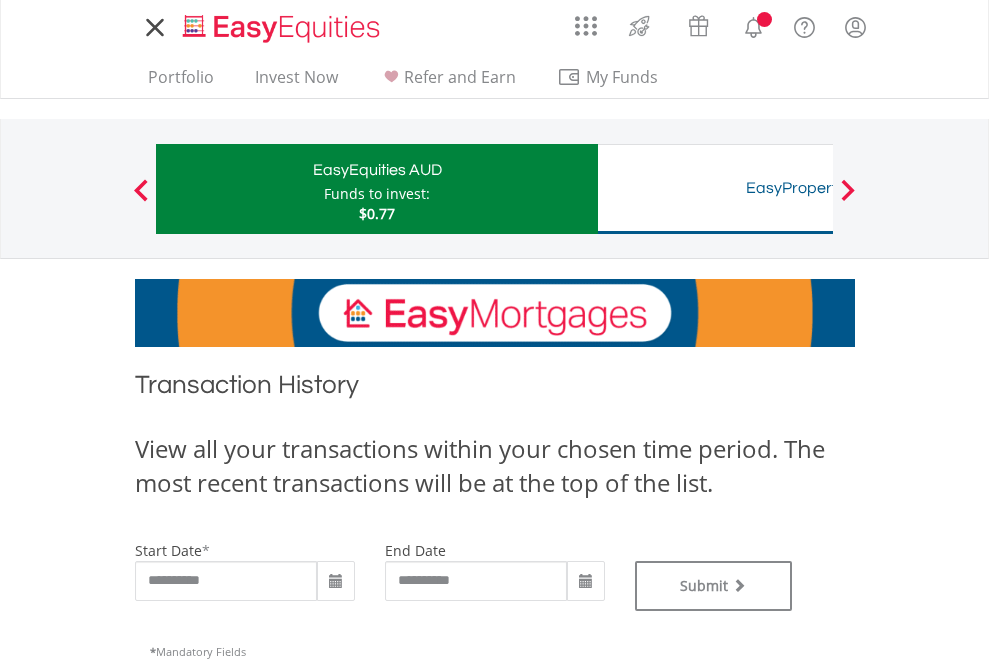 scroll, scrollTop: 0, scrollLeft: 0, axis: both 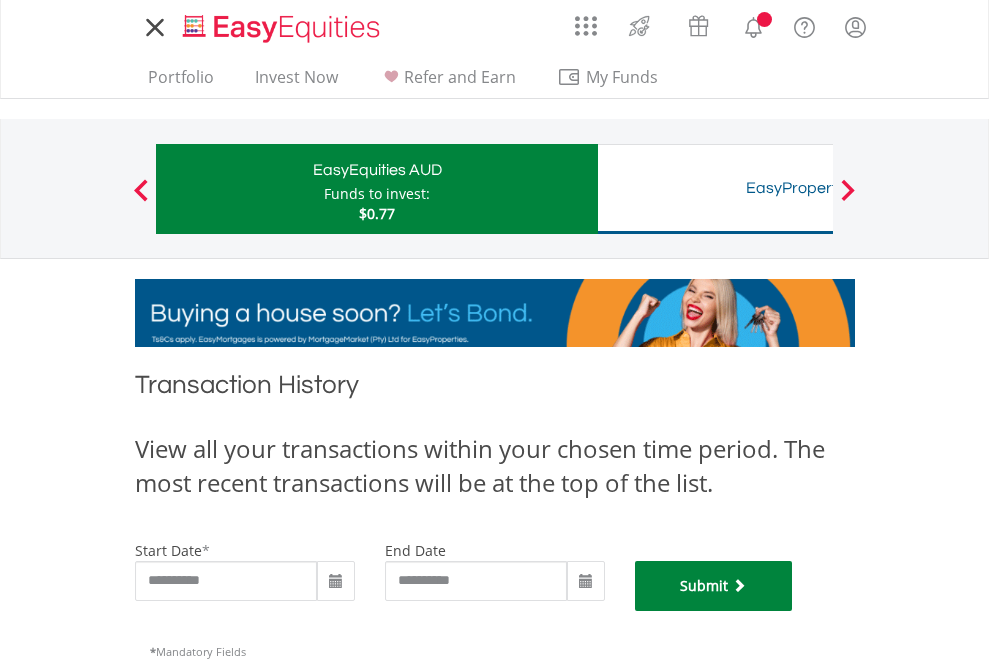 click on "Submit" at bounding box center [714, 586] 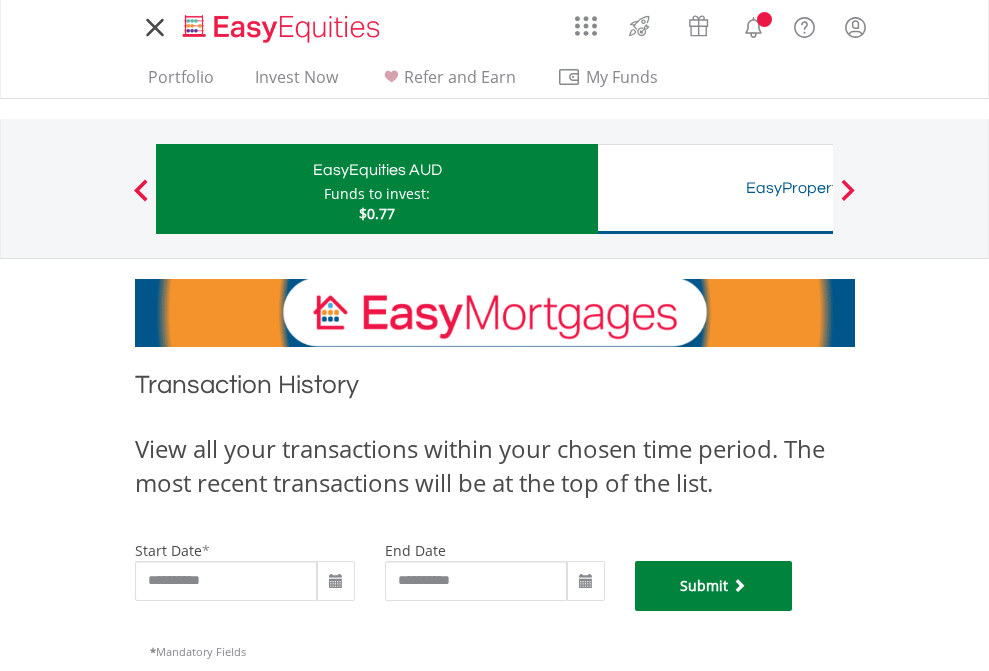 scroll, scrollTop: 811, scrollLeft: 0, axis: vertical 